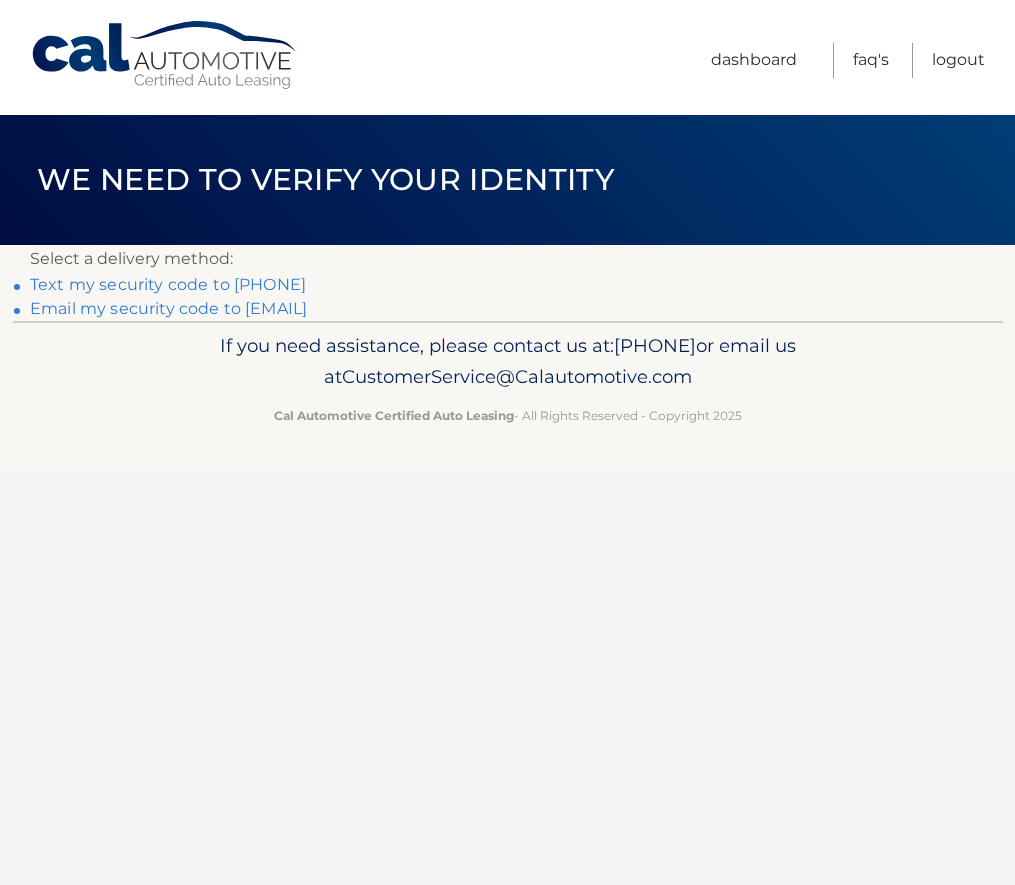 scroll, scrollTop: 0, scrollLeft: 0, axis: both 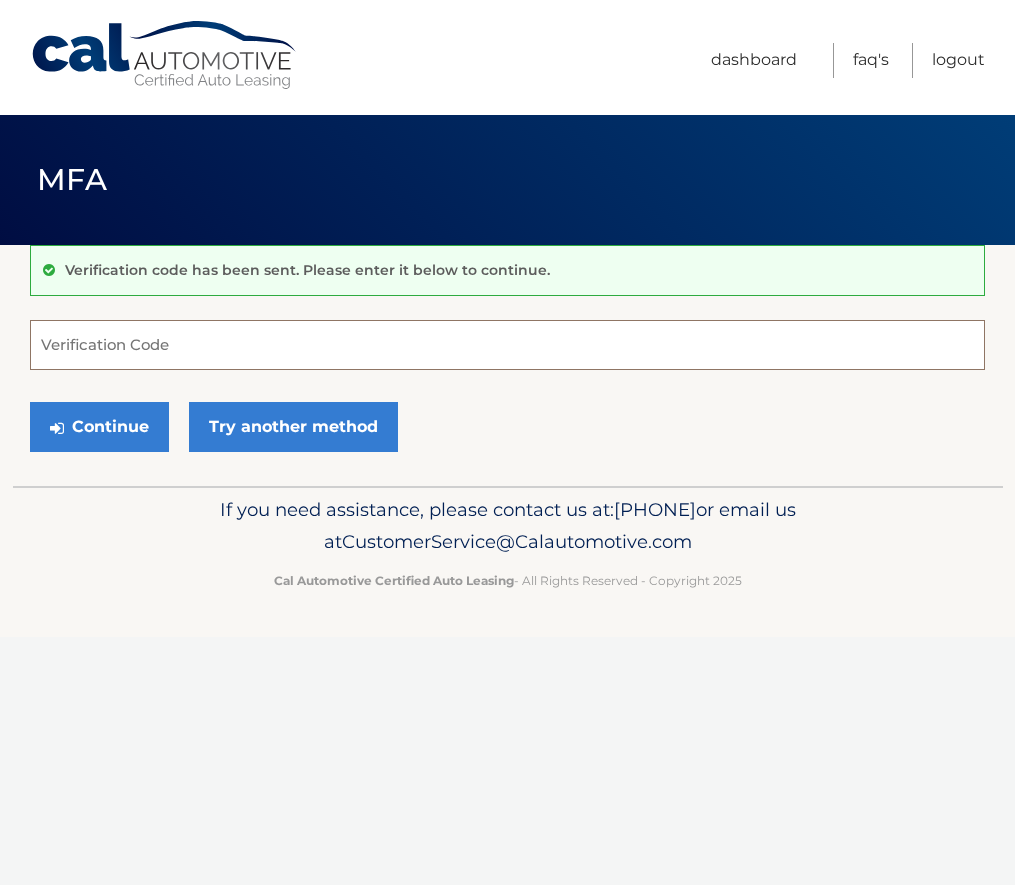 click on "Verification Code" at bounding box center [507, 345] 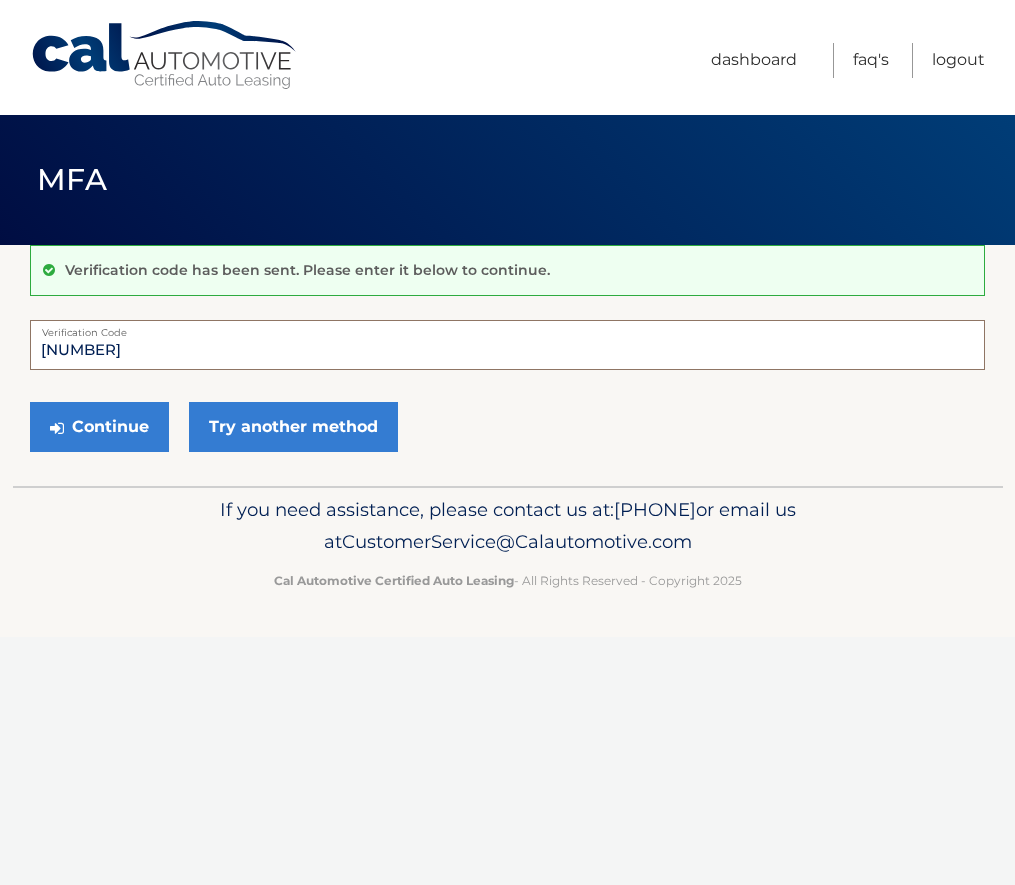 type on "176509" 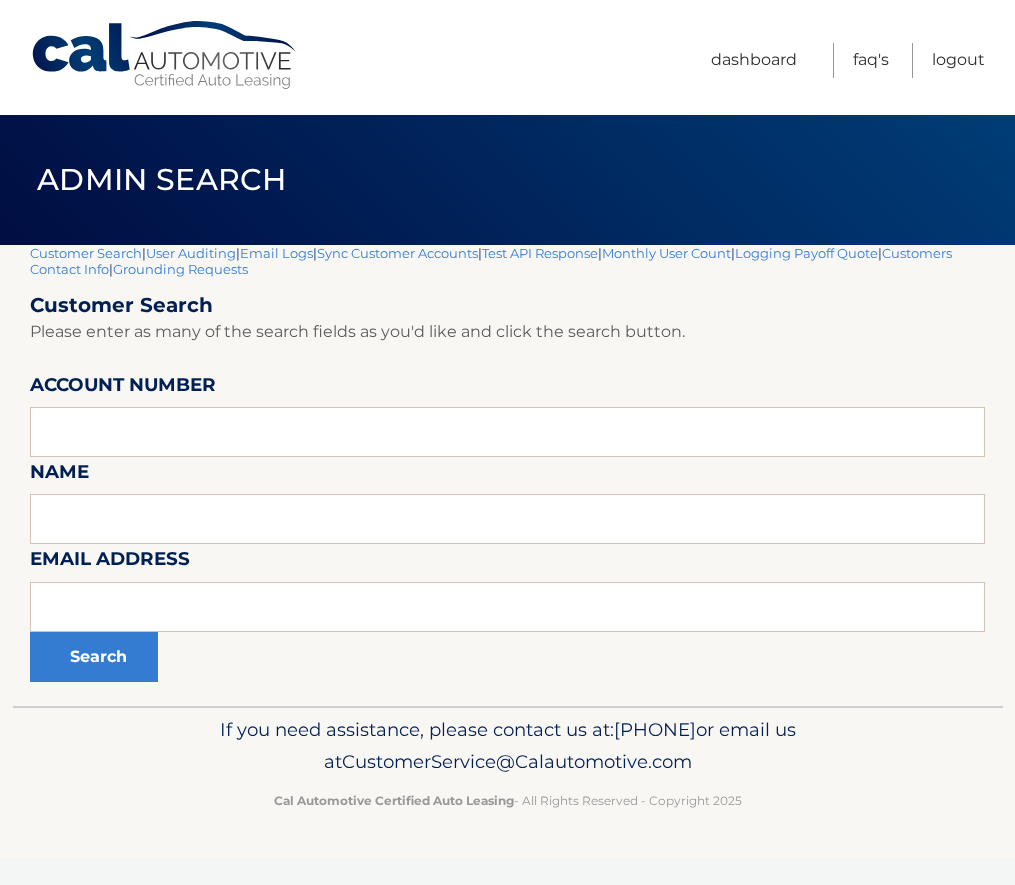 scroll, scrollTop: 0, scrollLeft: 0, axis: both 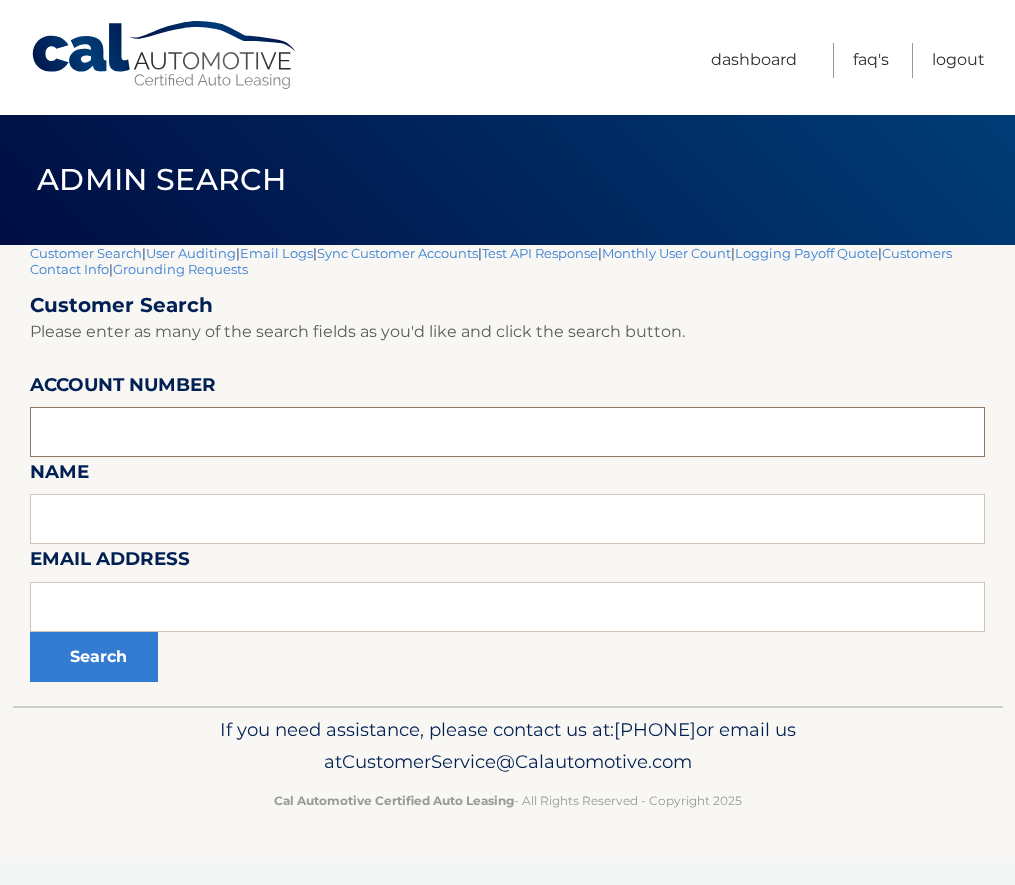 paste on "[PHONE]" 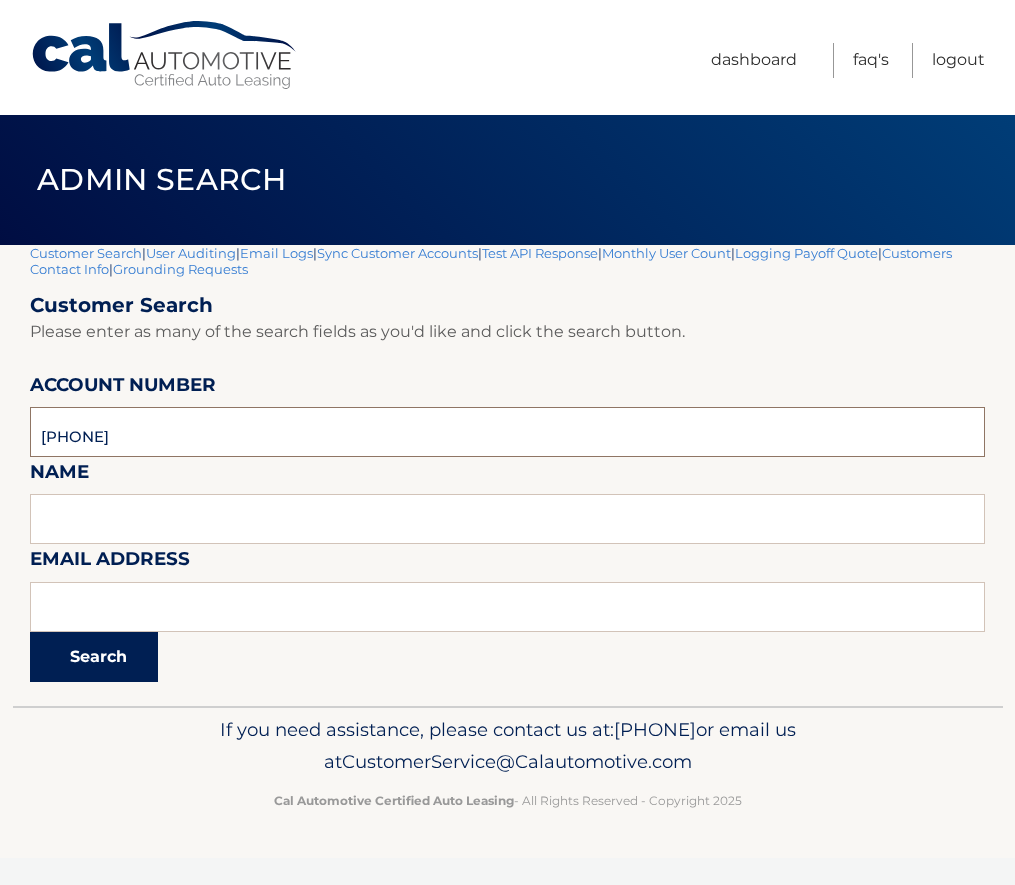type on "44455951340" 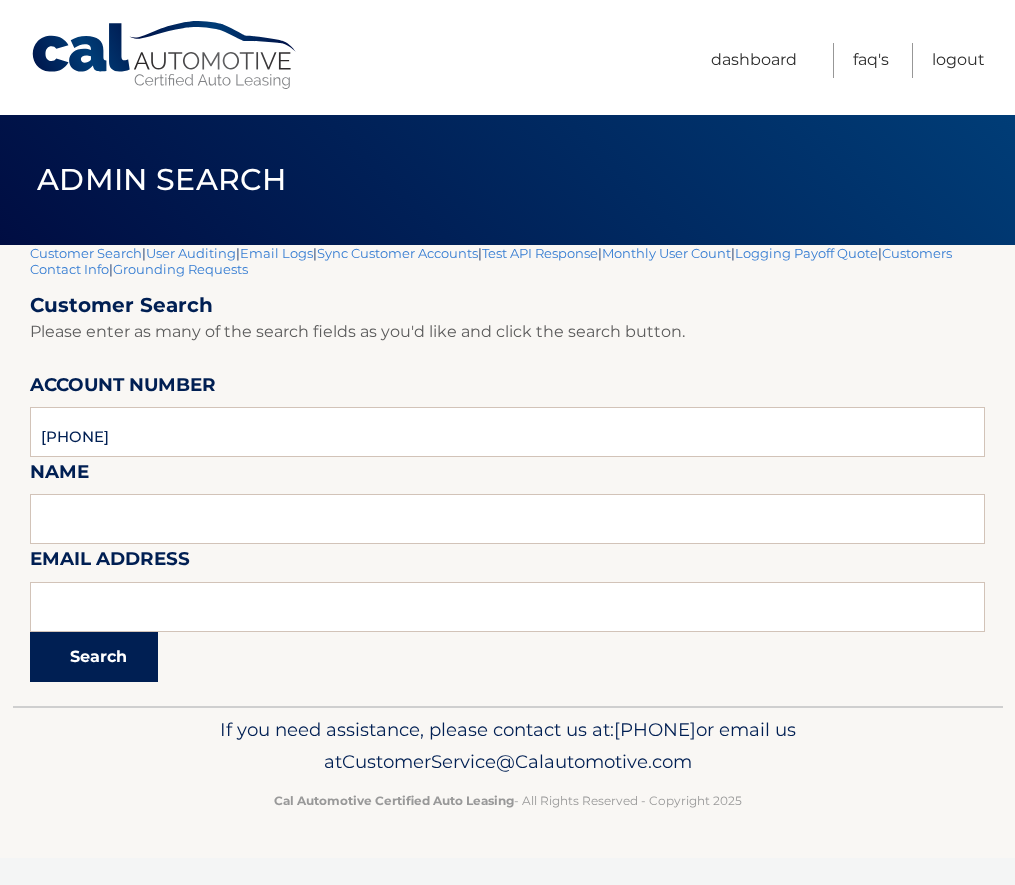 click on "Search" at bounding box center [94, 657] 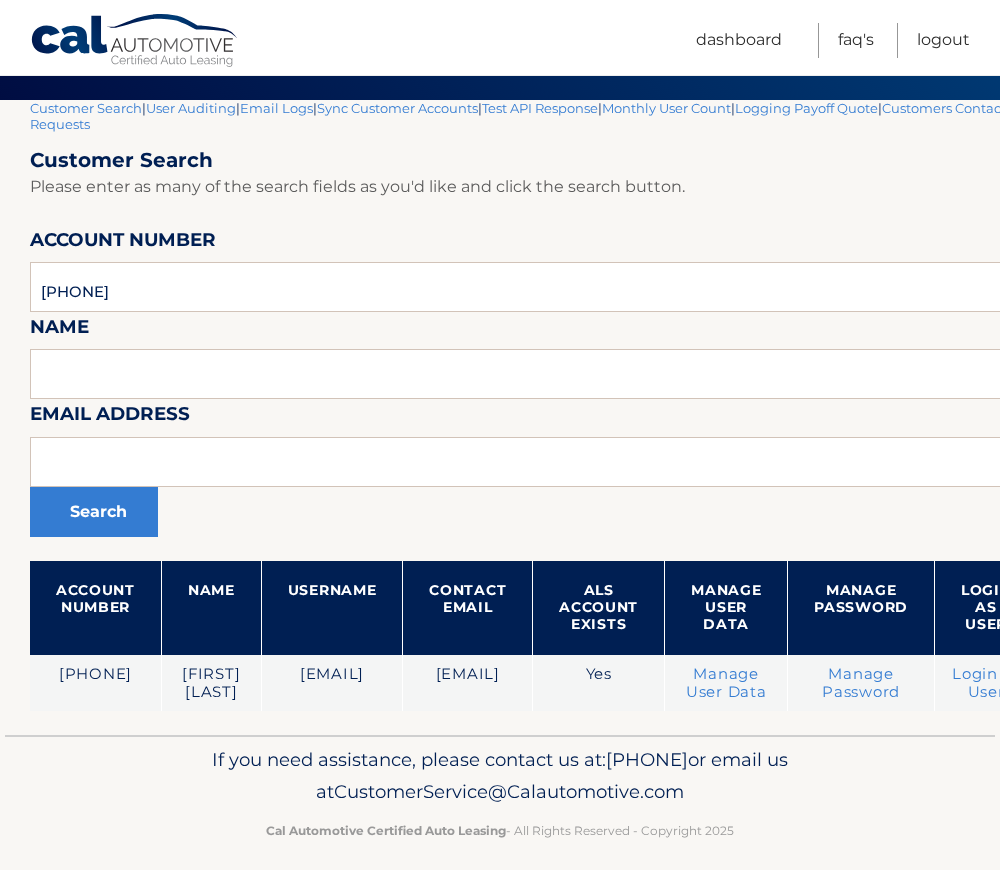 scroll, scrollTop: 146, scrollLeft: 0, axis: vertical 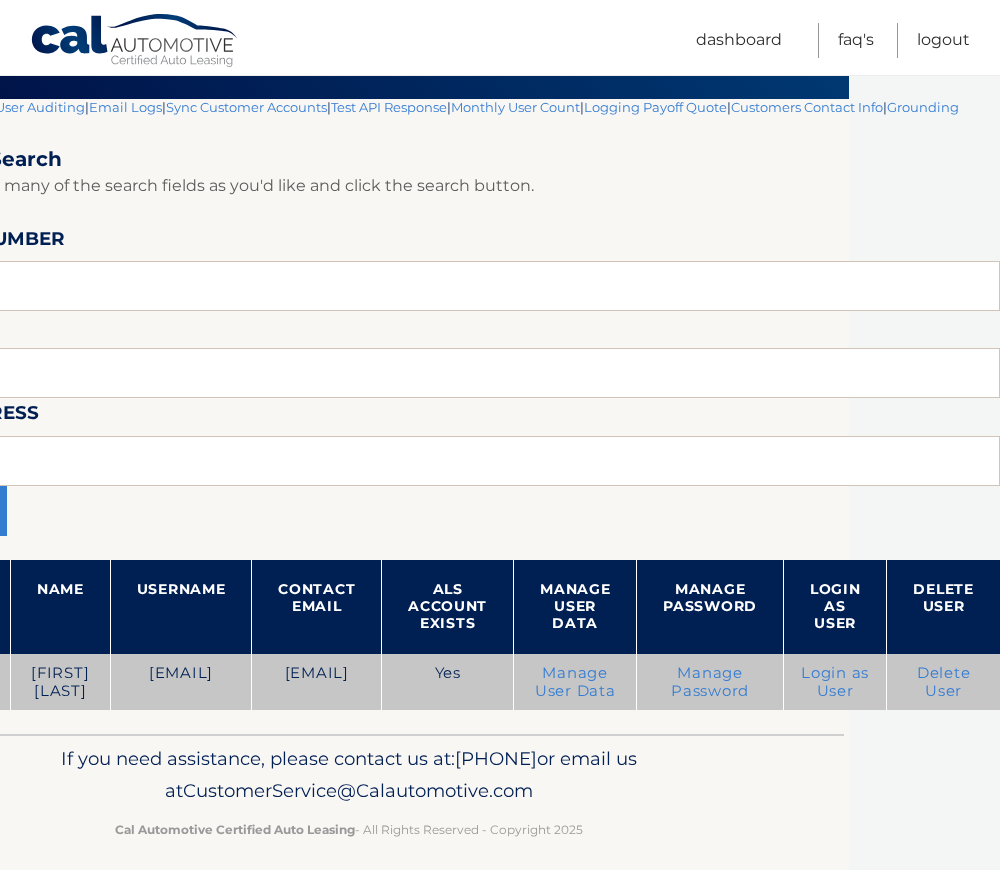 click on "Login as User" at bounding box center [835, 682] 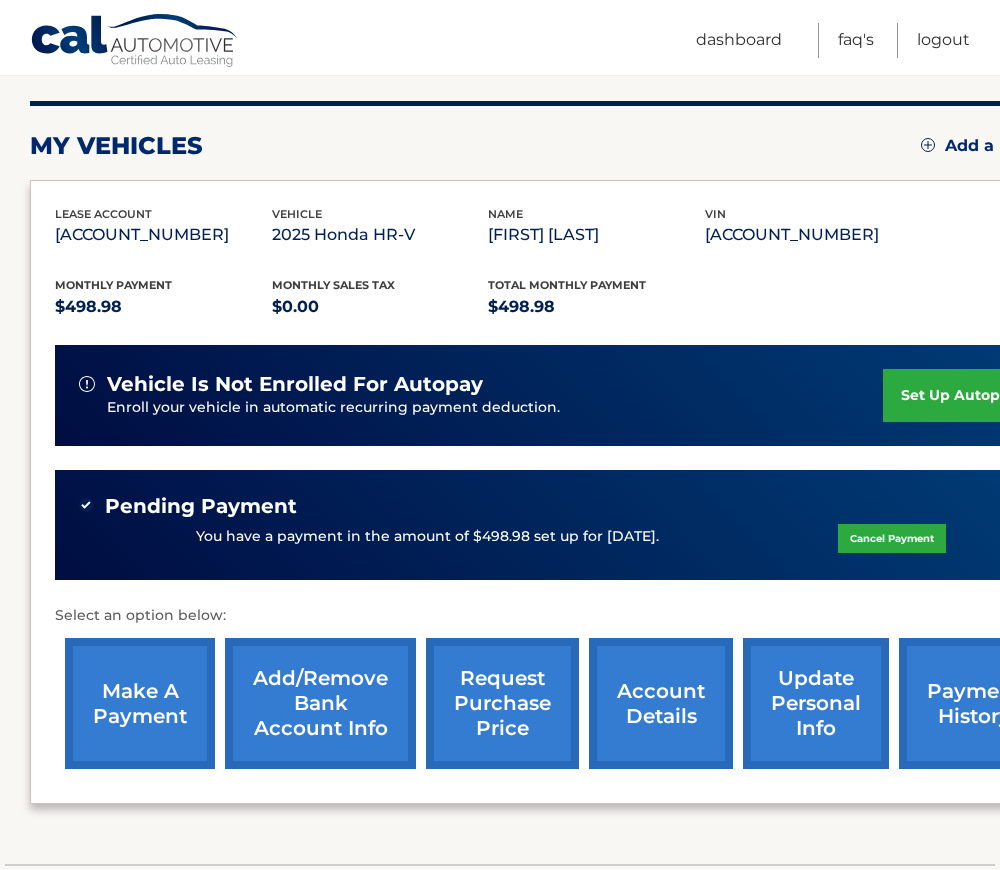 scroll, scrollTop: 280, scrollLeft: 0, axis: vertical 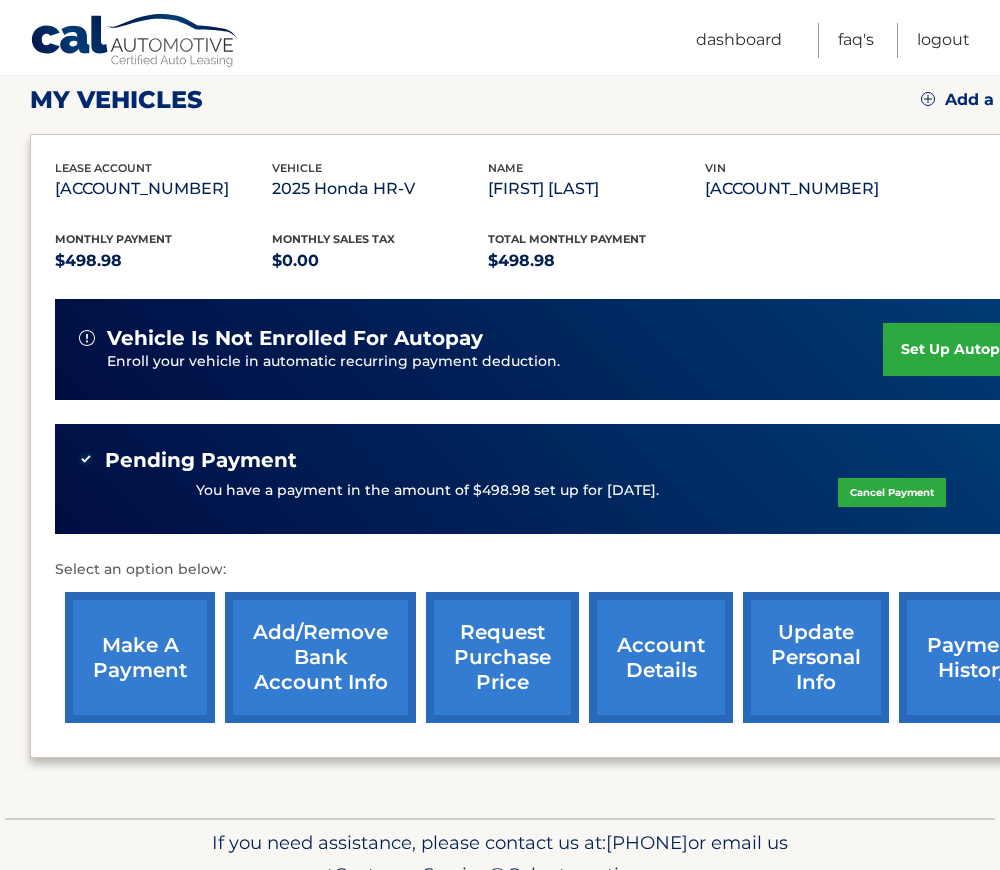 click on "Add/Remove bank account info" at bounding box center [320, 657] 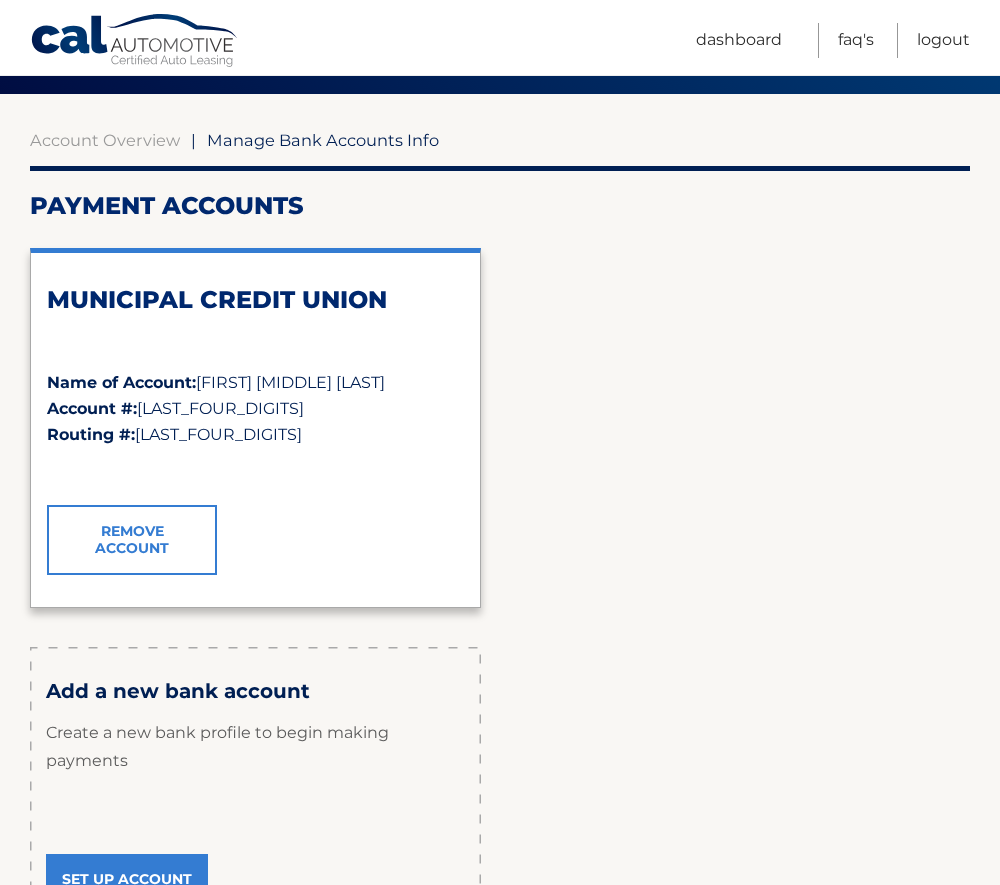 scroll, scrollTop: 200, scrollLeft: 0, axis: vertical 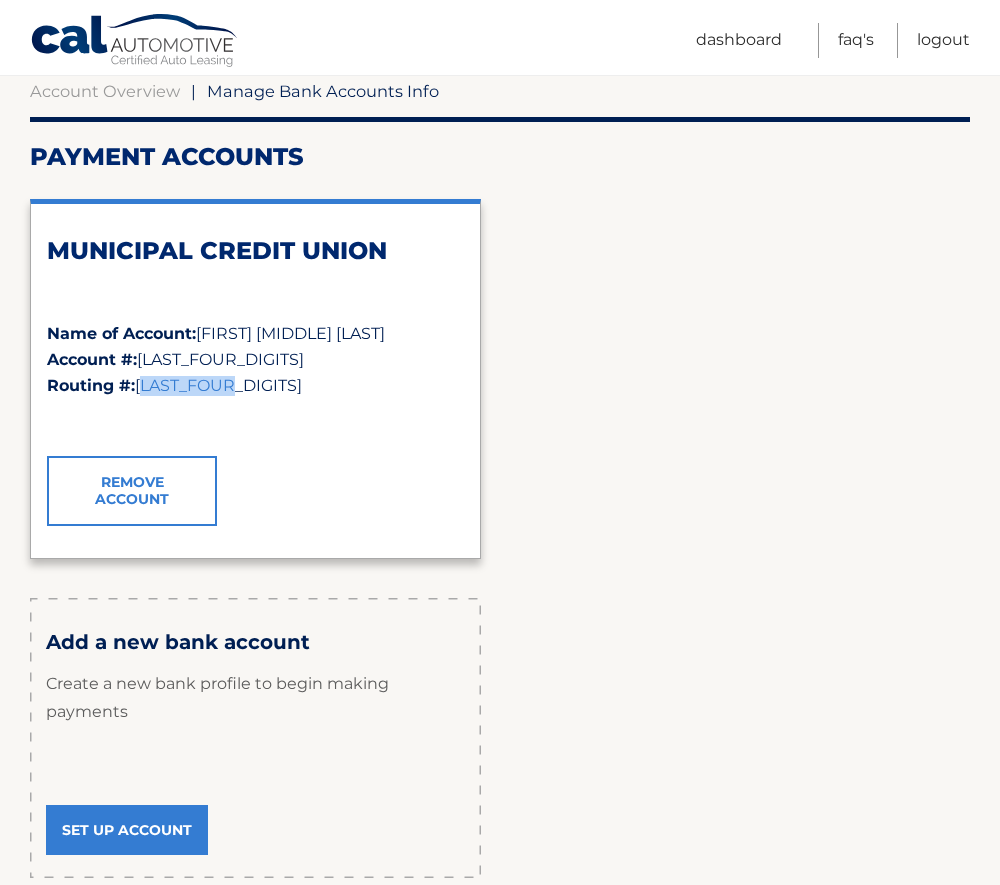 drag, startPoint x: 208, startPoint y: 390, endPoint x: 137, endPoint y: 385, distance: 71.17584 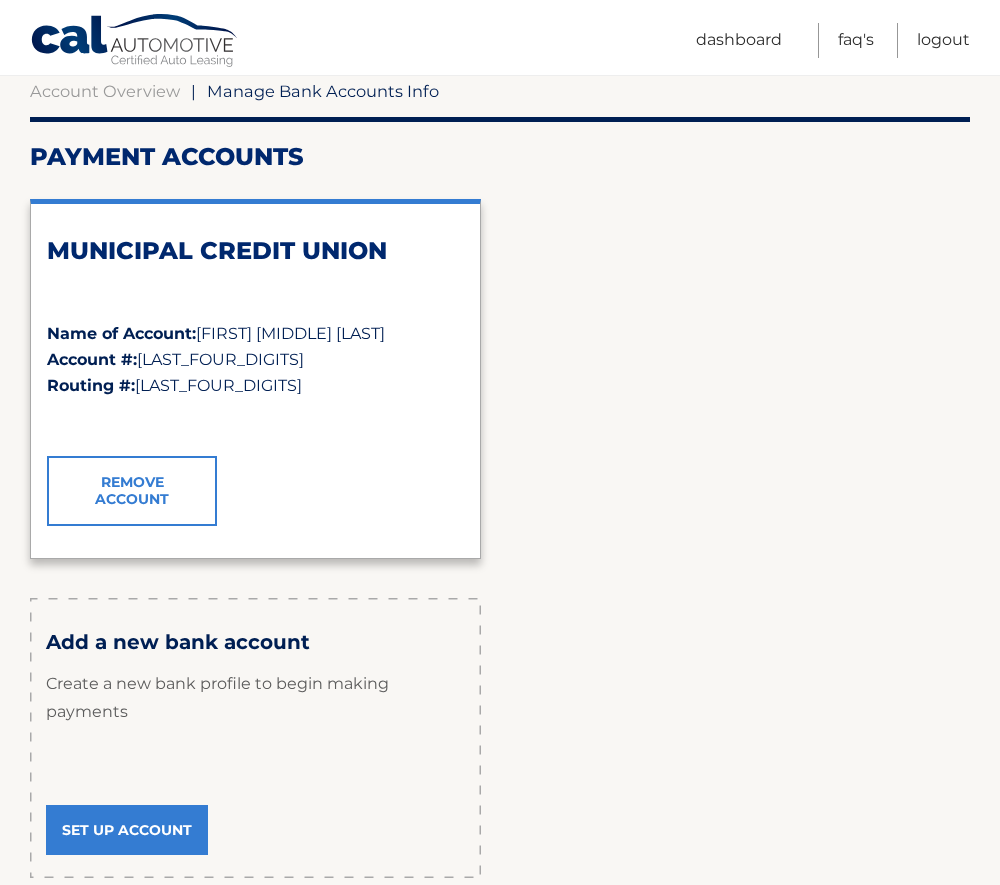 drag, startPoint x: 137, startPoint y: 385, endPoint x: 264, endPoint y: 428, distance: 134.08206 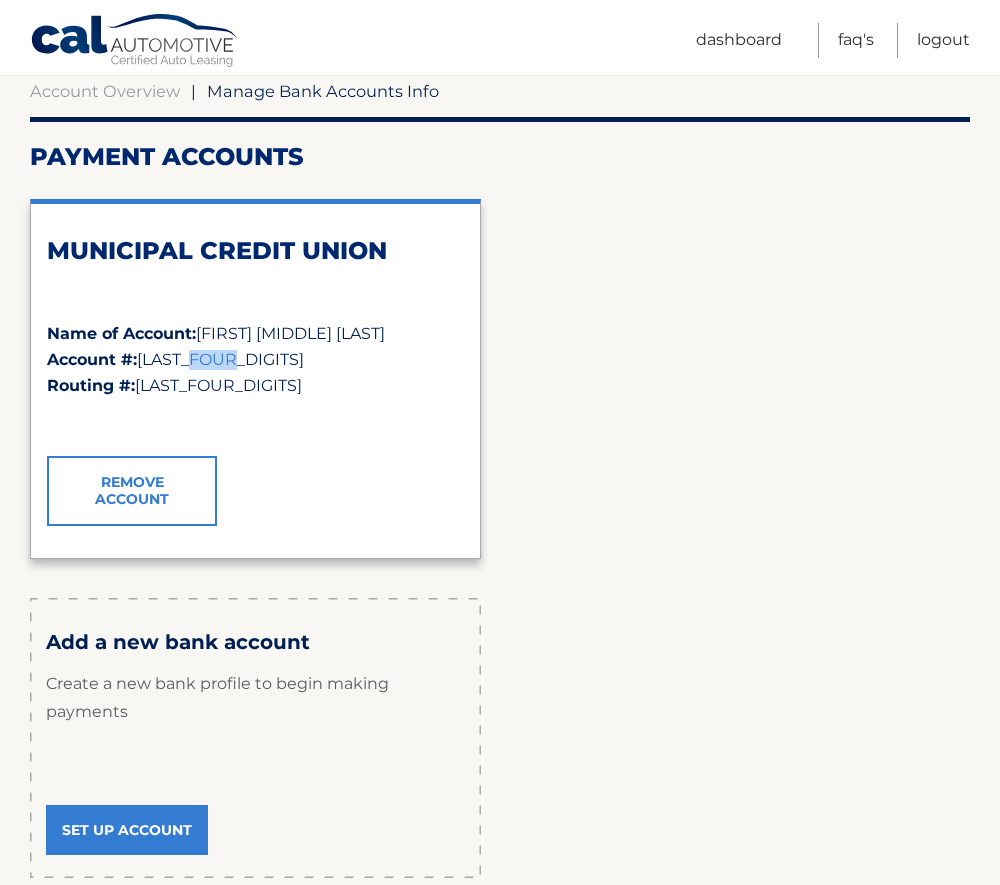 drag, startPoint x: 182, startPoint y: 362, endPoint x: 256, endPoint y: 362, distance: 74 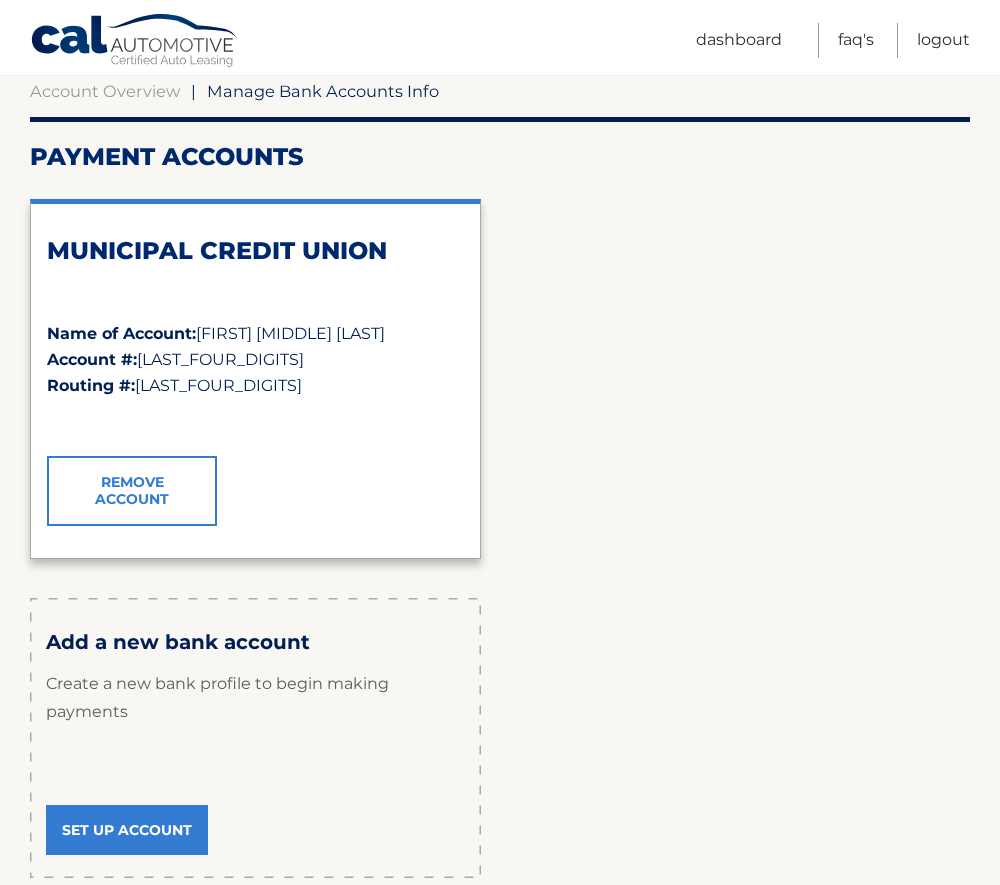 drag, startPoint x: 256, startPoint y: 362, endPoint x: 183, endPoint y: 372, distance: 73.68175 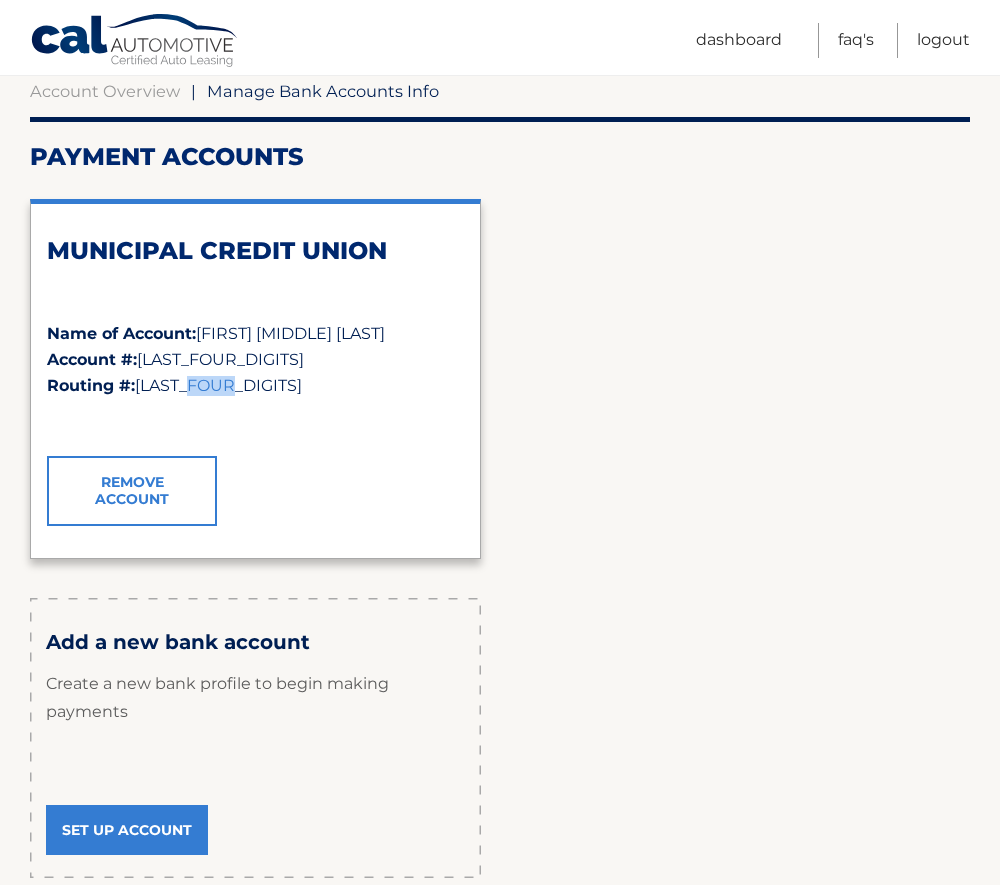 click on "[LAST_FOUR_DIGITS]" at bounding box center [218, 385] 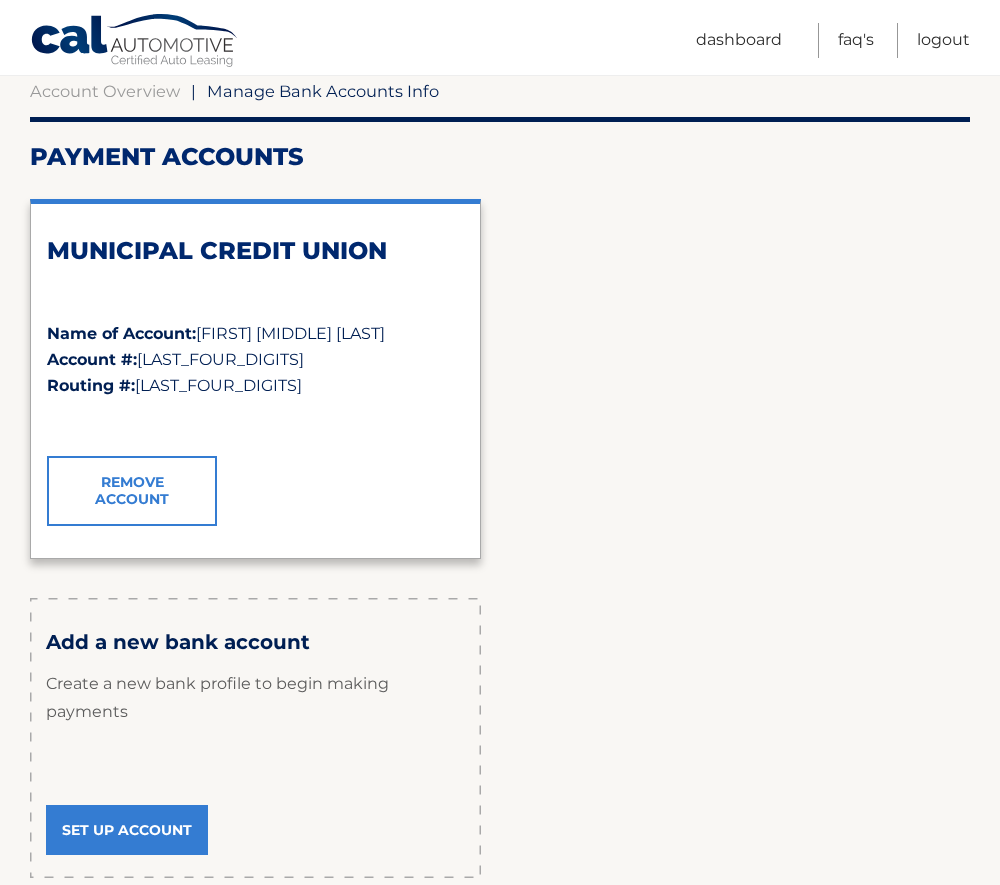 drag, startPoint x: 193, startPoint y: 378, endPoint x: 651, endPoint y: 477, distance: 468.57764 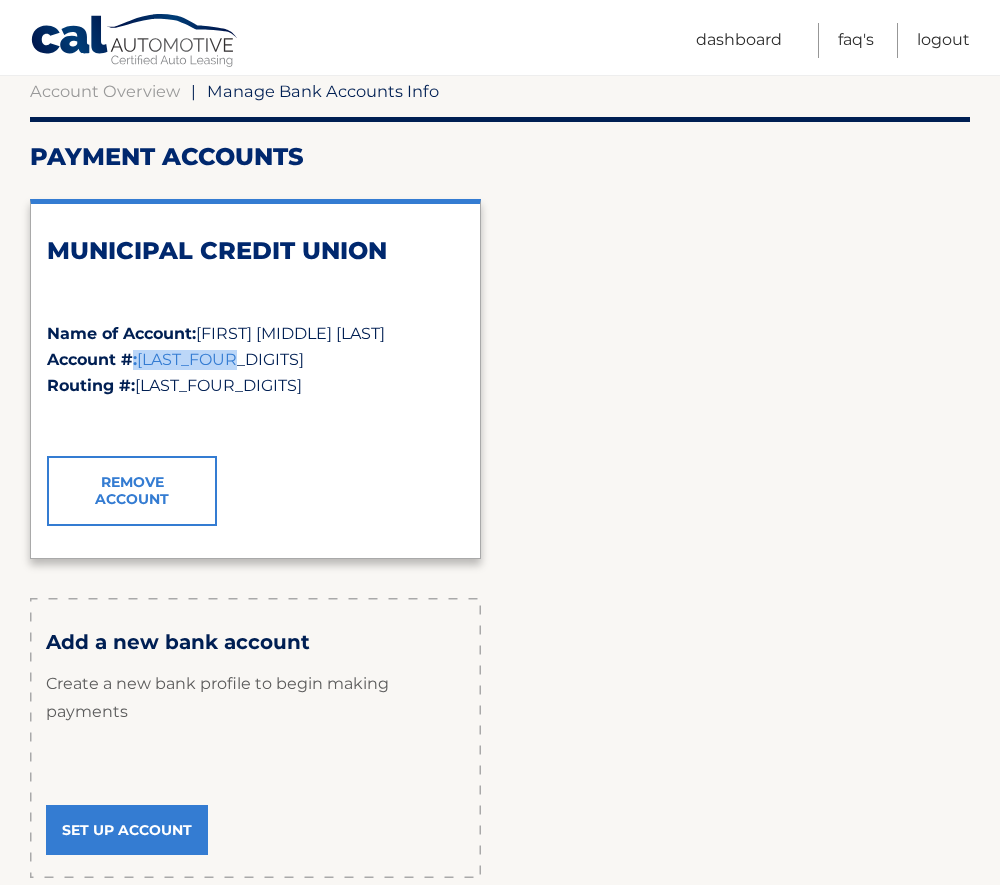 drag, startPoint x: 131, startPoint y: 365, endPoint x: 238, endPoint y: 367, distance: 107.01869 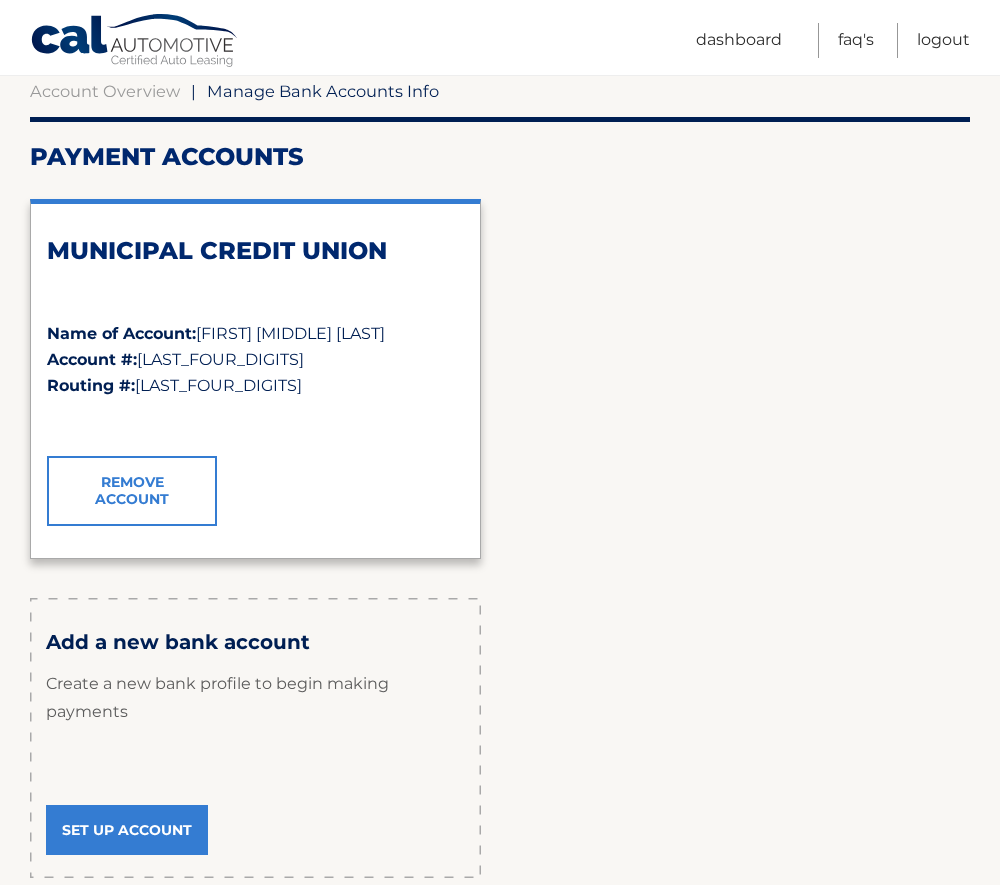 drag, startPoint x: 238, startPoint y: 367, endPoint x: 182, endPoint y: 389, distance: 60.166435 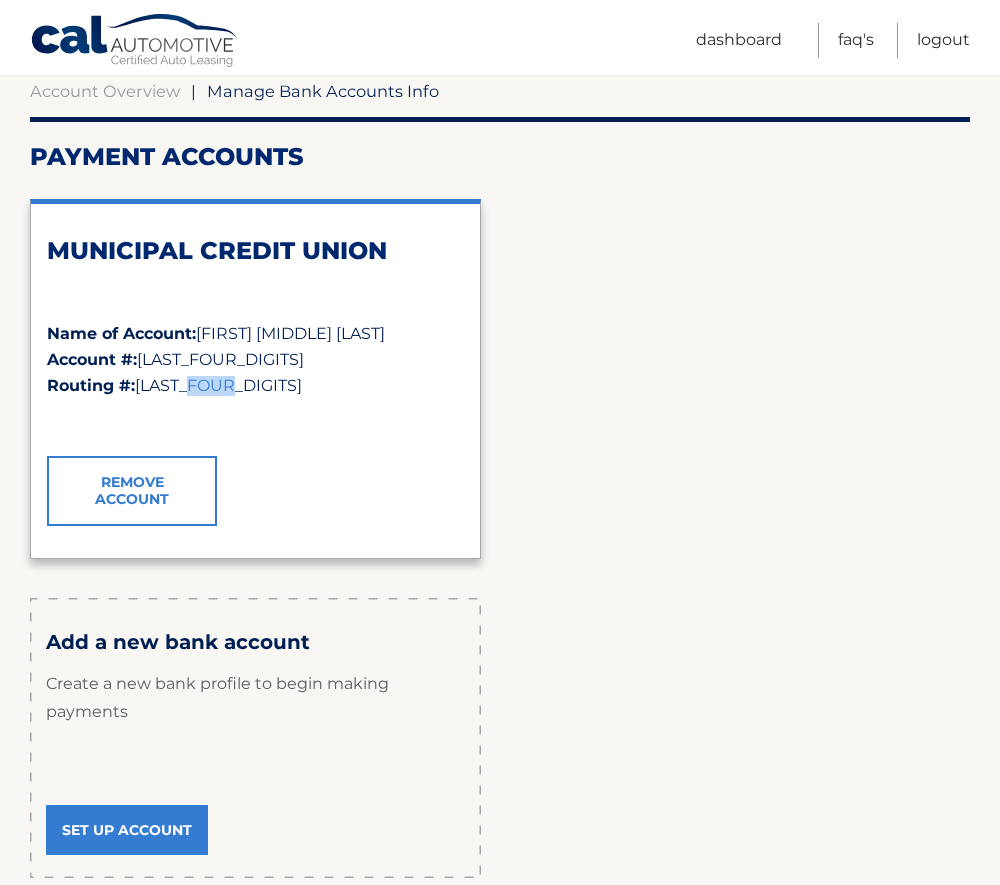 drag, startPoint x: 169, startPoint y: 386, endPoint x: 237, endPoint y: 393, distance: 68.359344 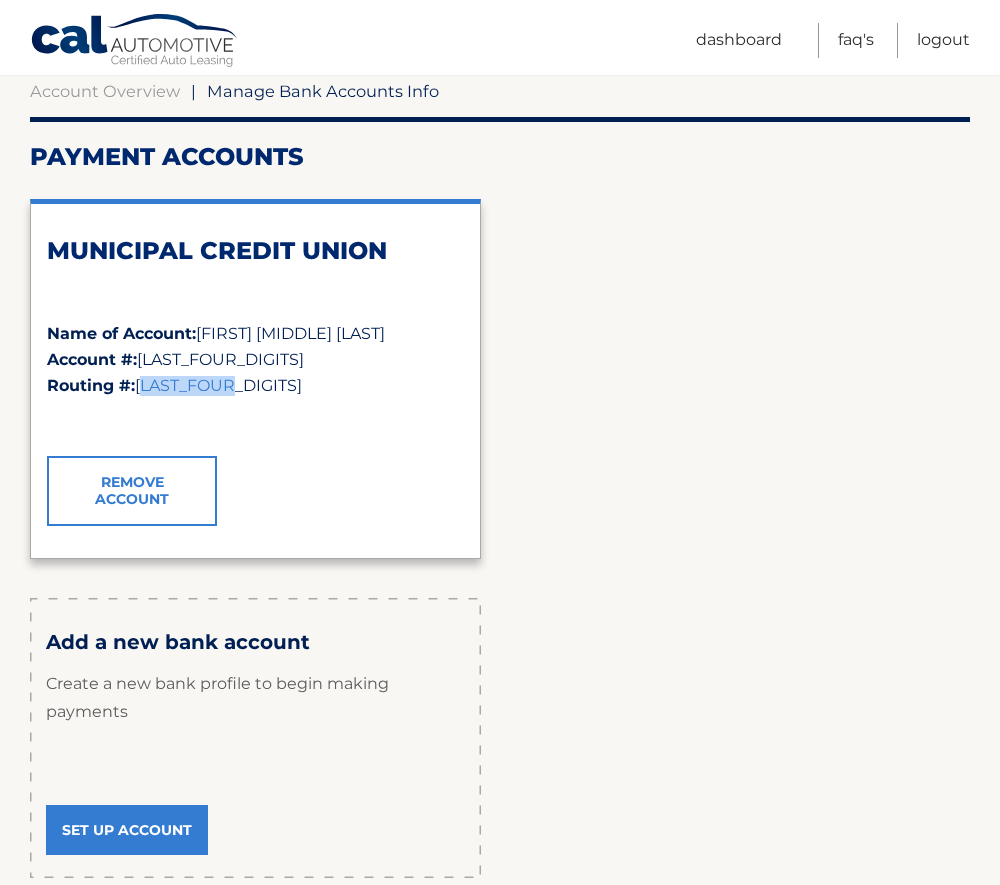 drag, startPoint x: 213, startPoint y: 384, endPoint x: 138, endPoint y: 386, distance: 75.026665 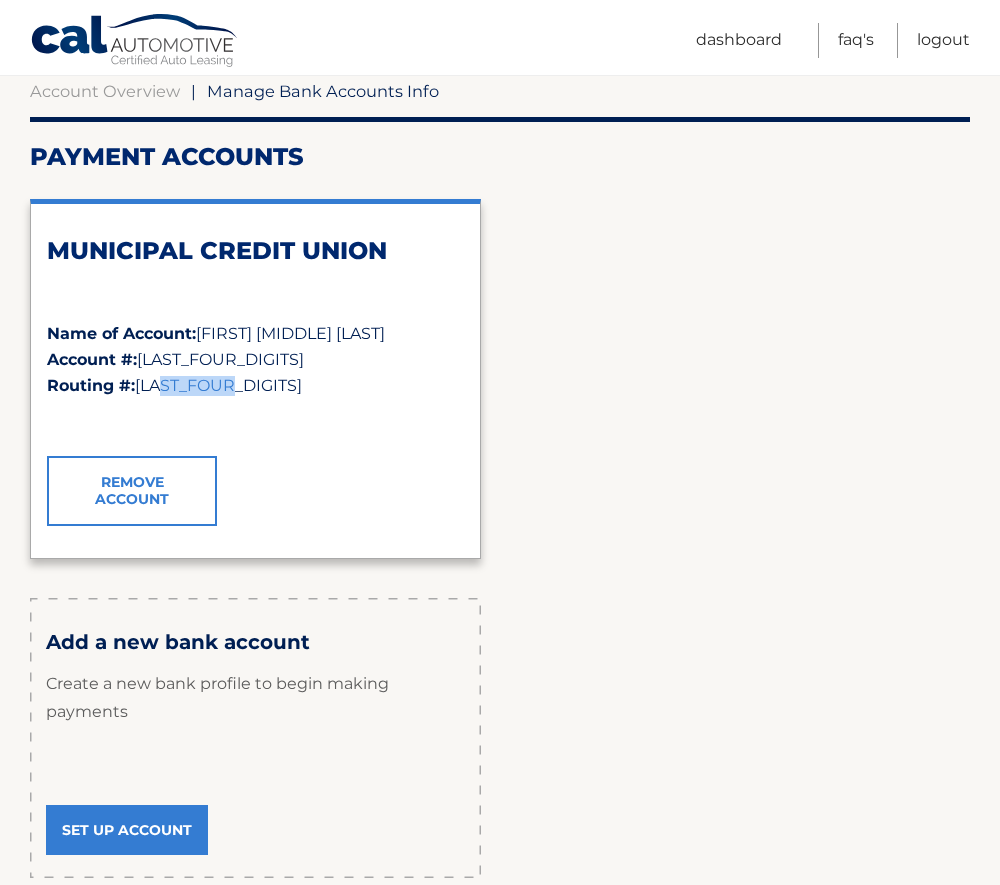 drag, startPoint x: 216, startPoint y: 391, endPoint x: 155, endPoint y: 387, distance: 61.13101 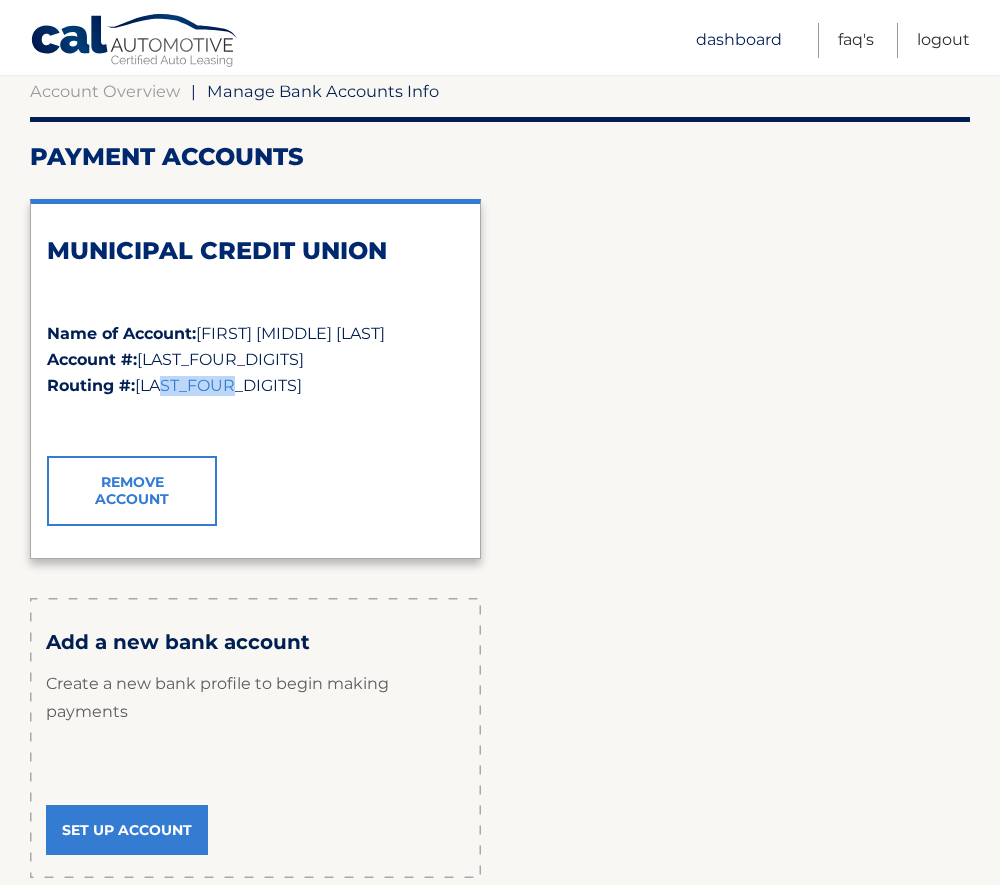 click on "Dashboard" at bounding box center (739, 40) 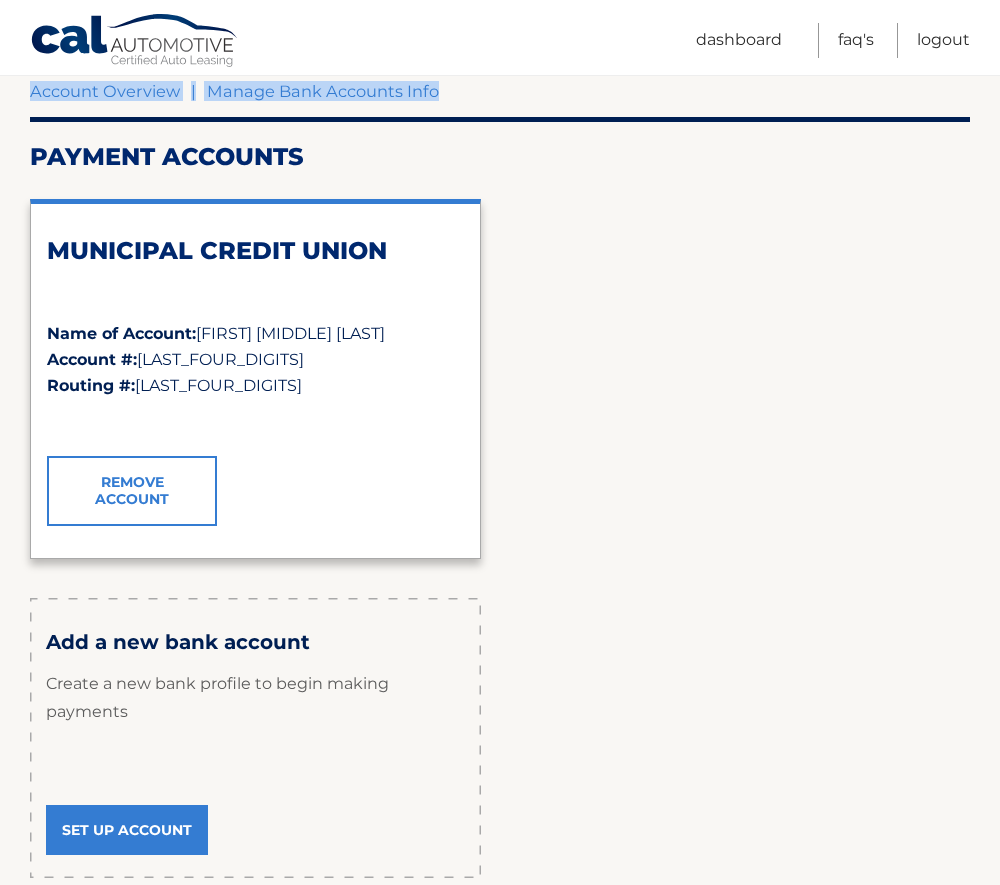 drag, startPoint x: 450, startPoint y: 94, endPoint x: 13, endPoint y: 95, distance: 437.00113 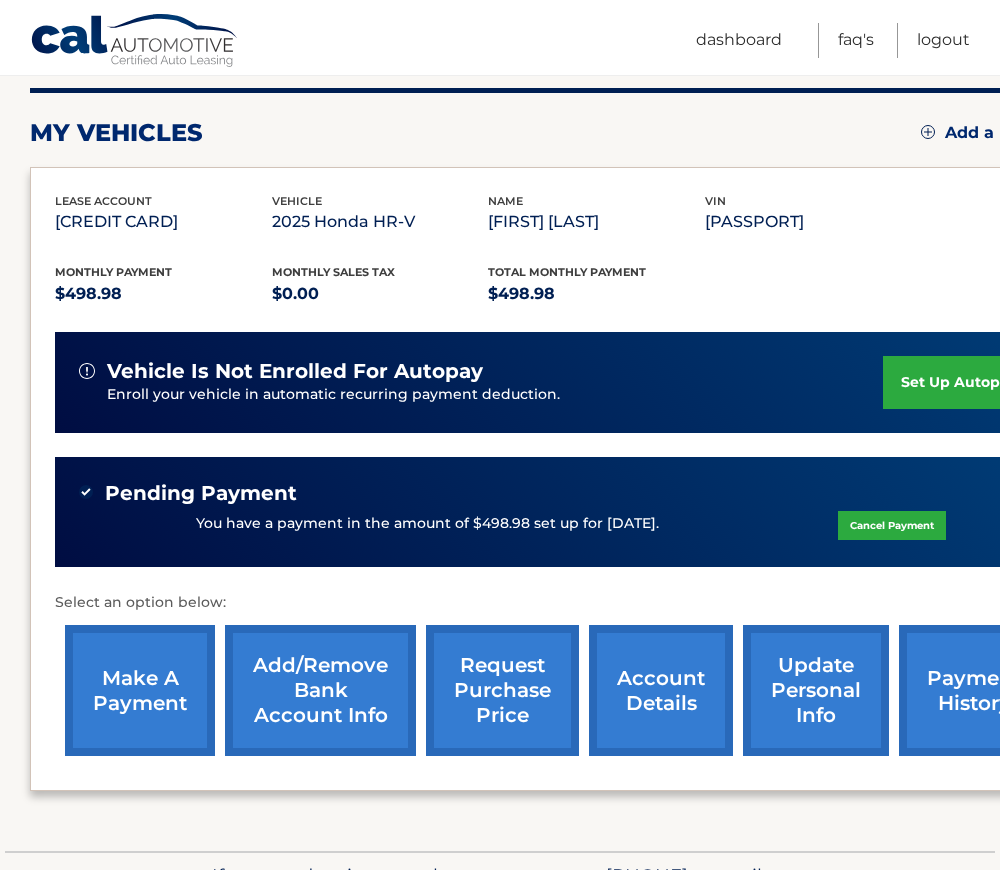 scroll, scrollTop: 0, scrollLeft: 0, axis: both 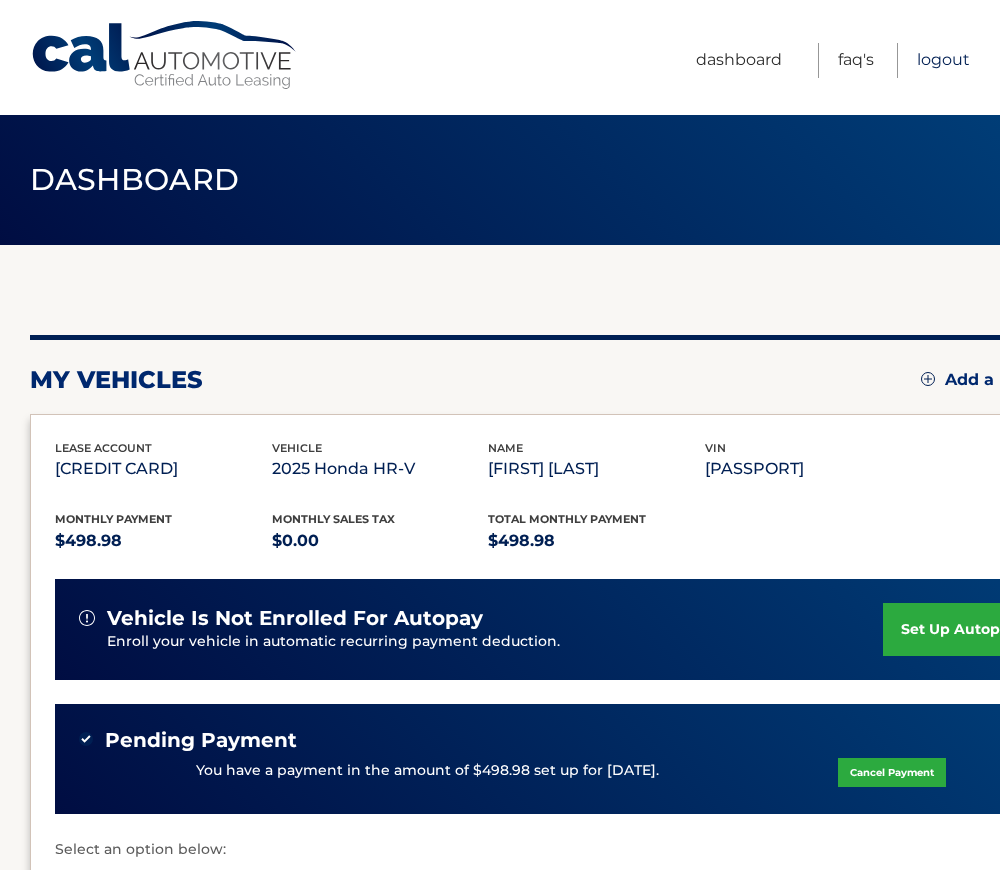 click on "Logout" at bounding box center [943, 60] 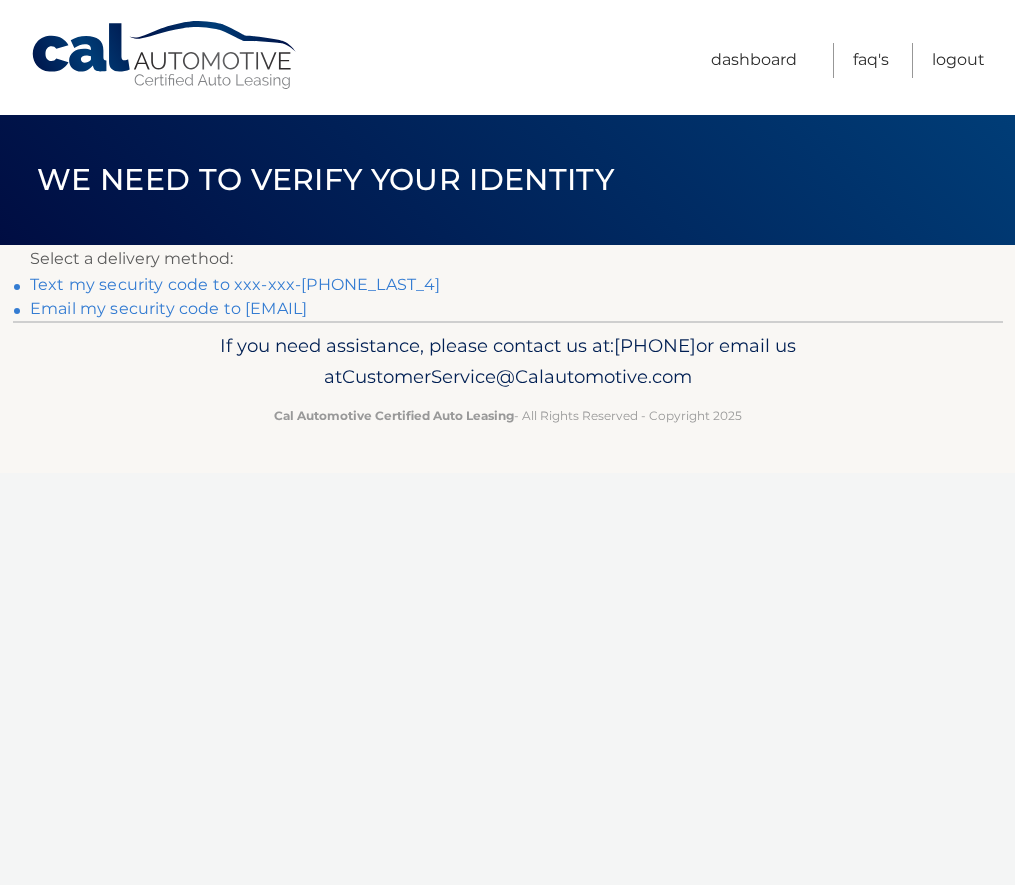 scroll, scrollTop: 0, scrollLeft: 0, axis: both 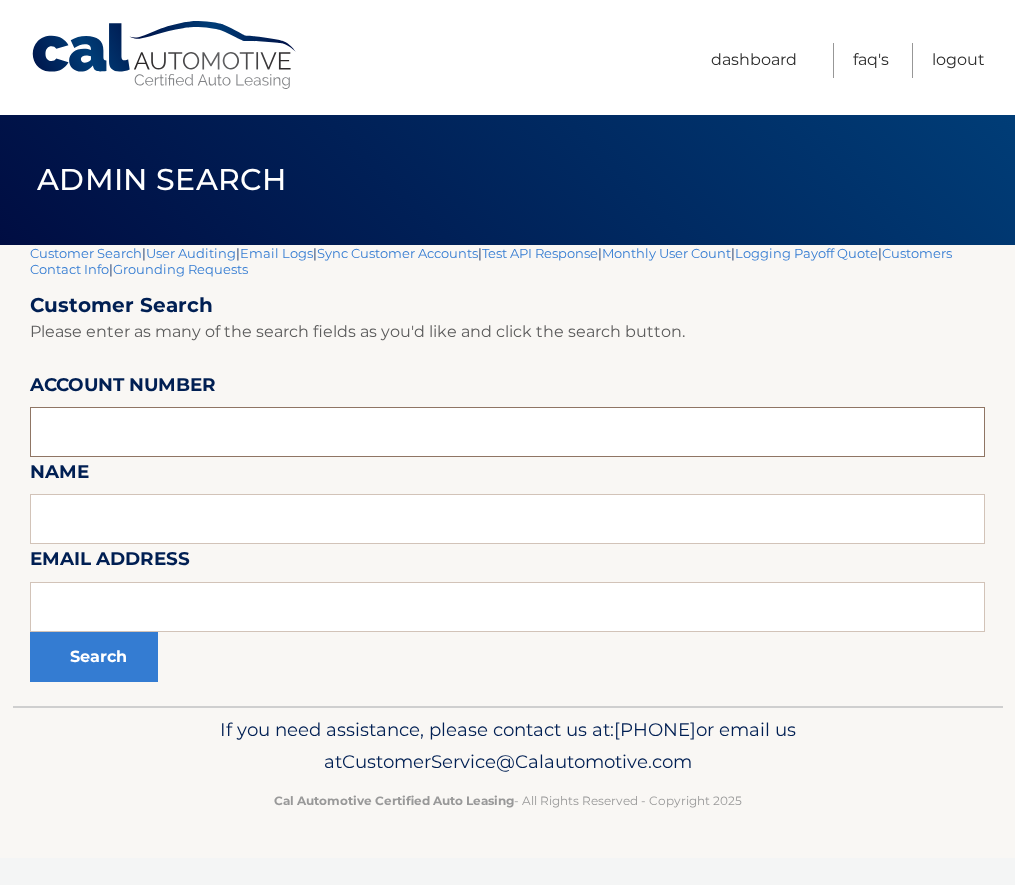 click at bounding box center (507, 432) 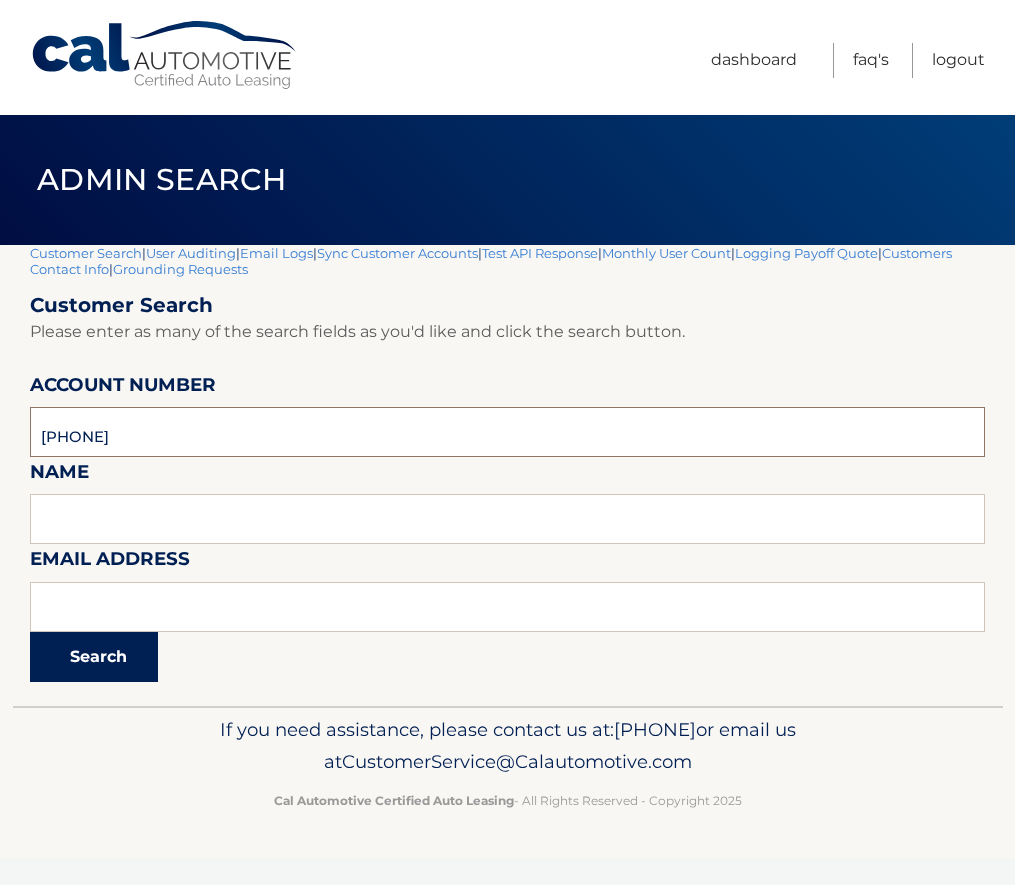 type on "[PHONE]" 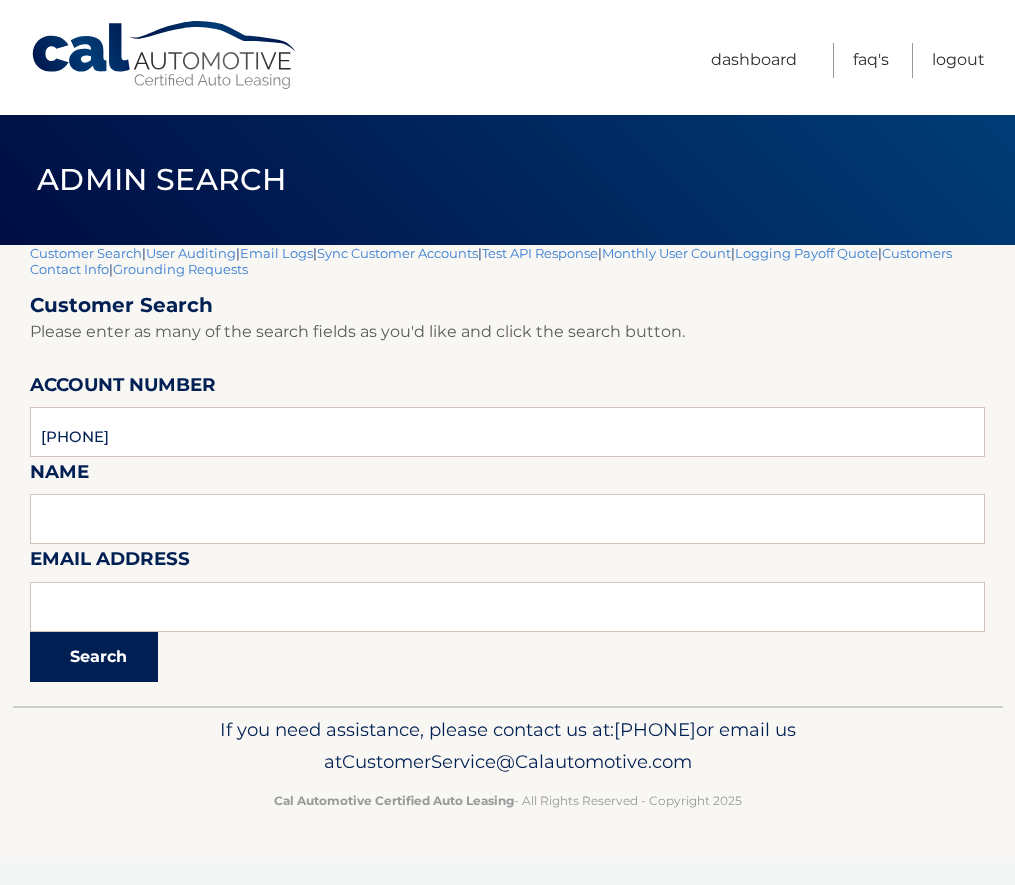 click on "Search" at bounding box center (94, 657) 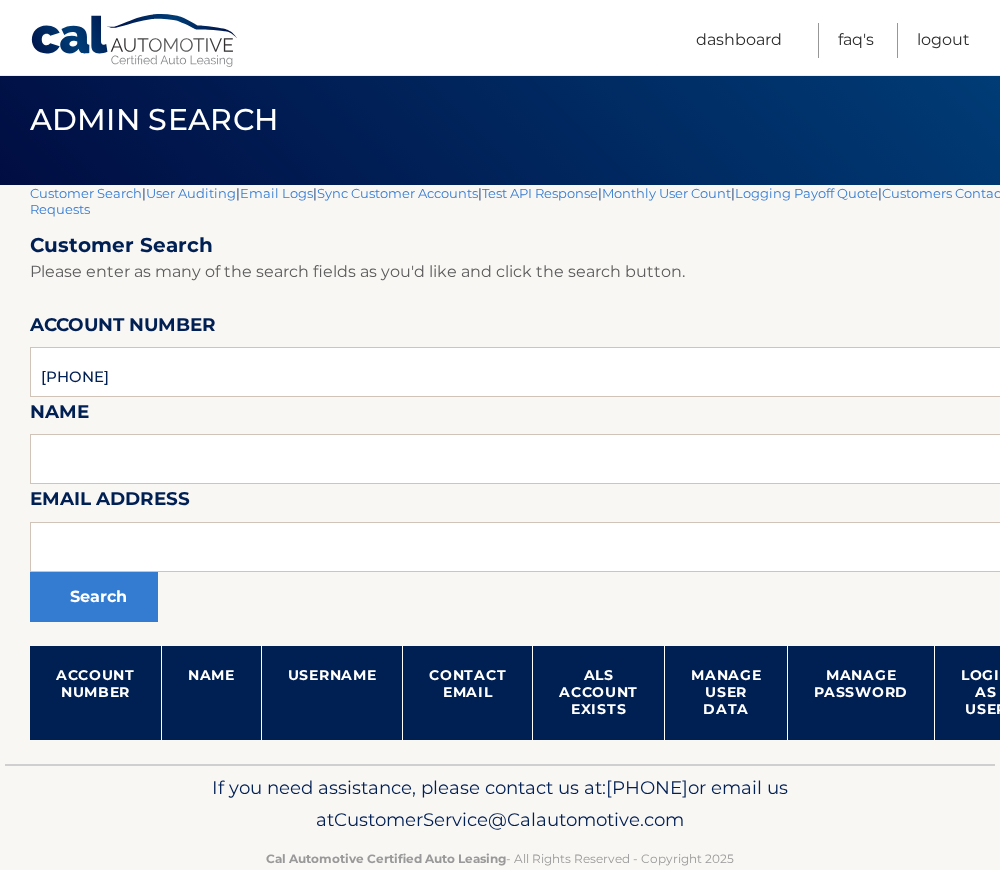 scroll, scrollTop: 105, scrollLeft: 0, axis: vertical 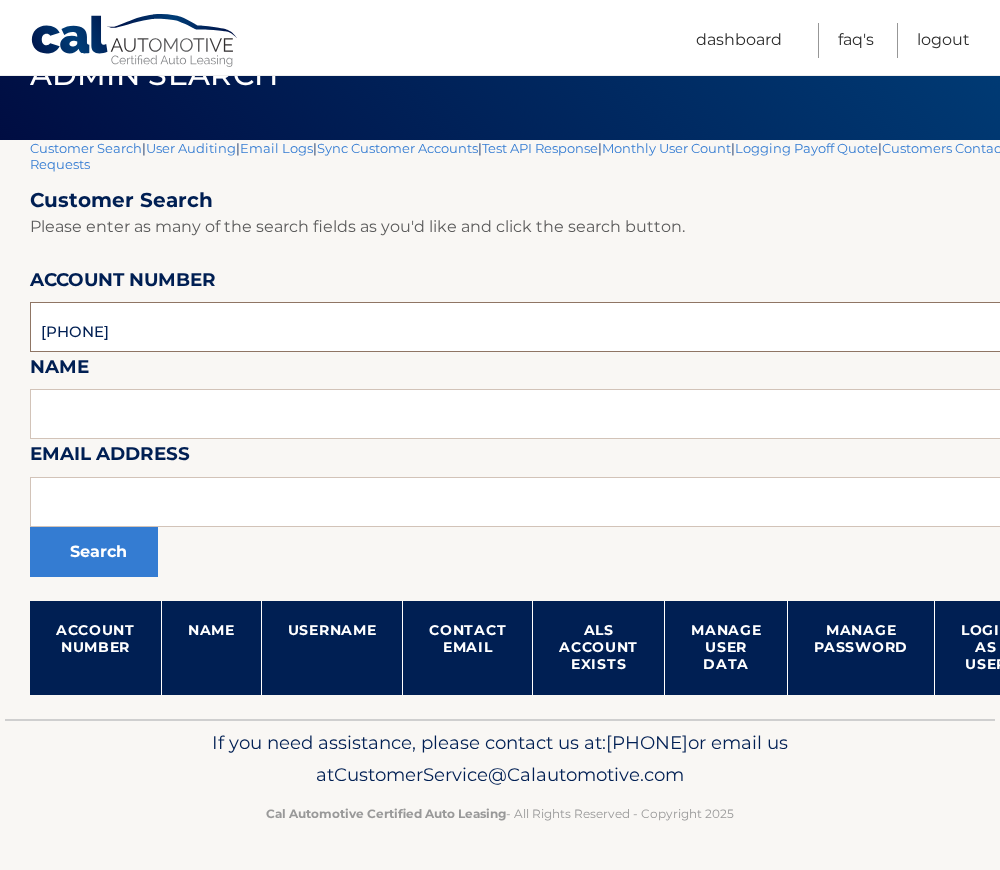 click on "44455924555" at bounding box center (590, 327) 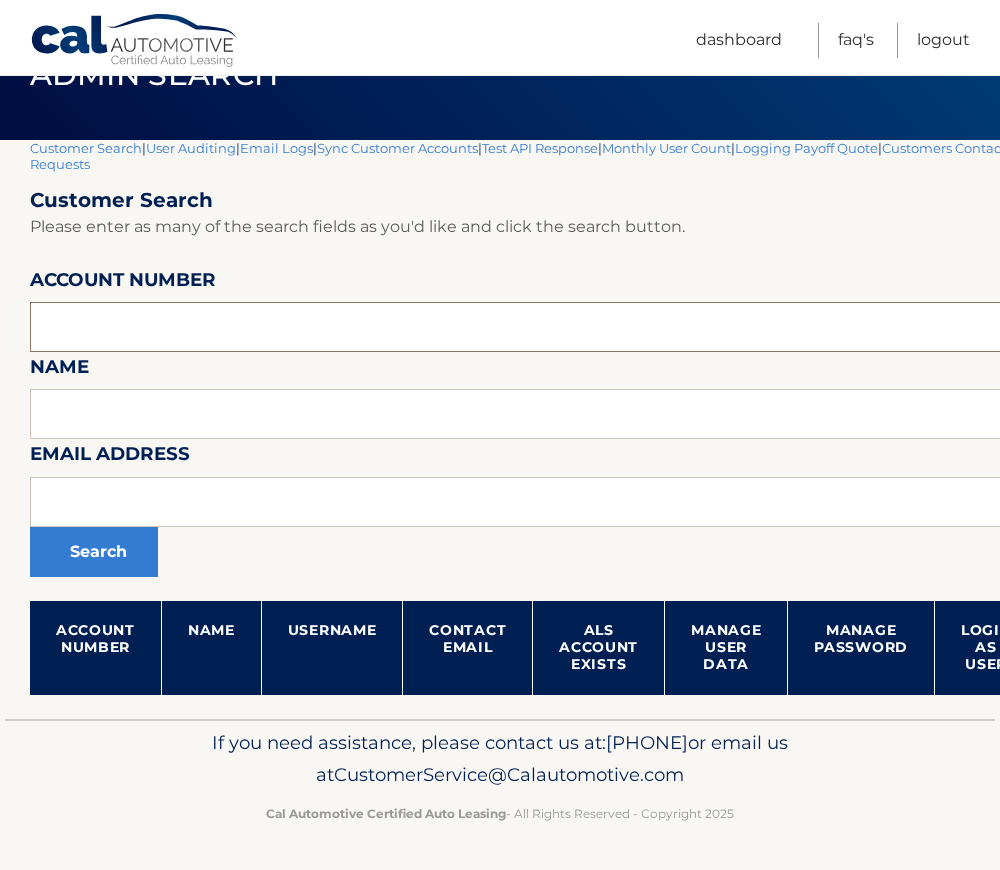 type 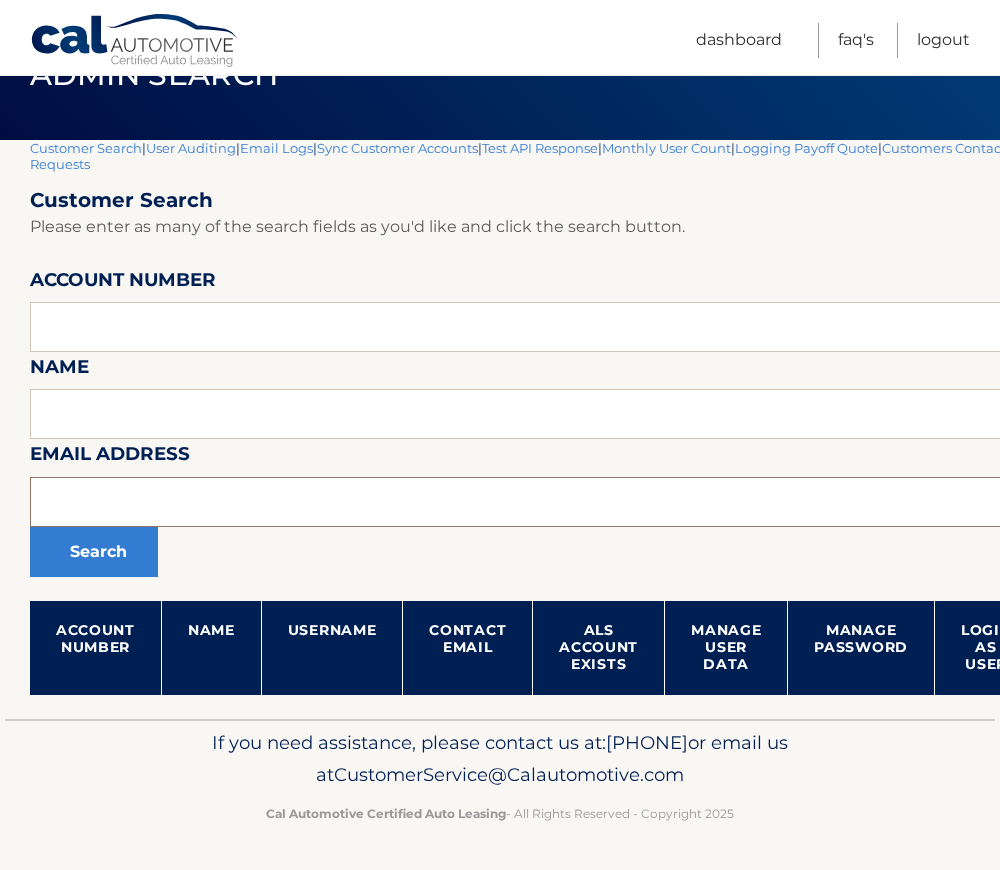 click at bounding box center (590, 502) 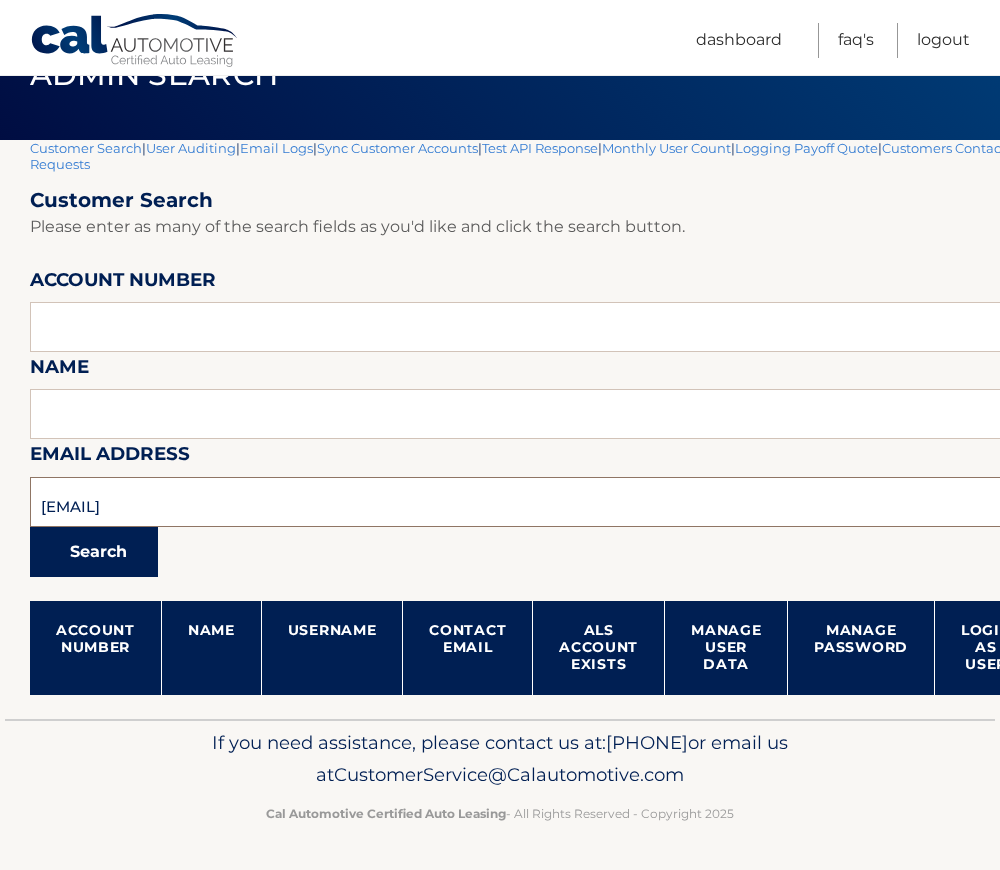 type on "[EMAIL]" 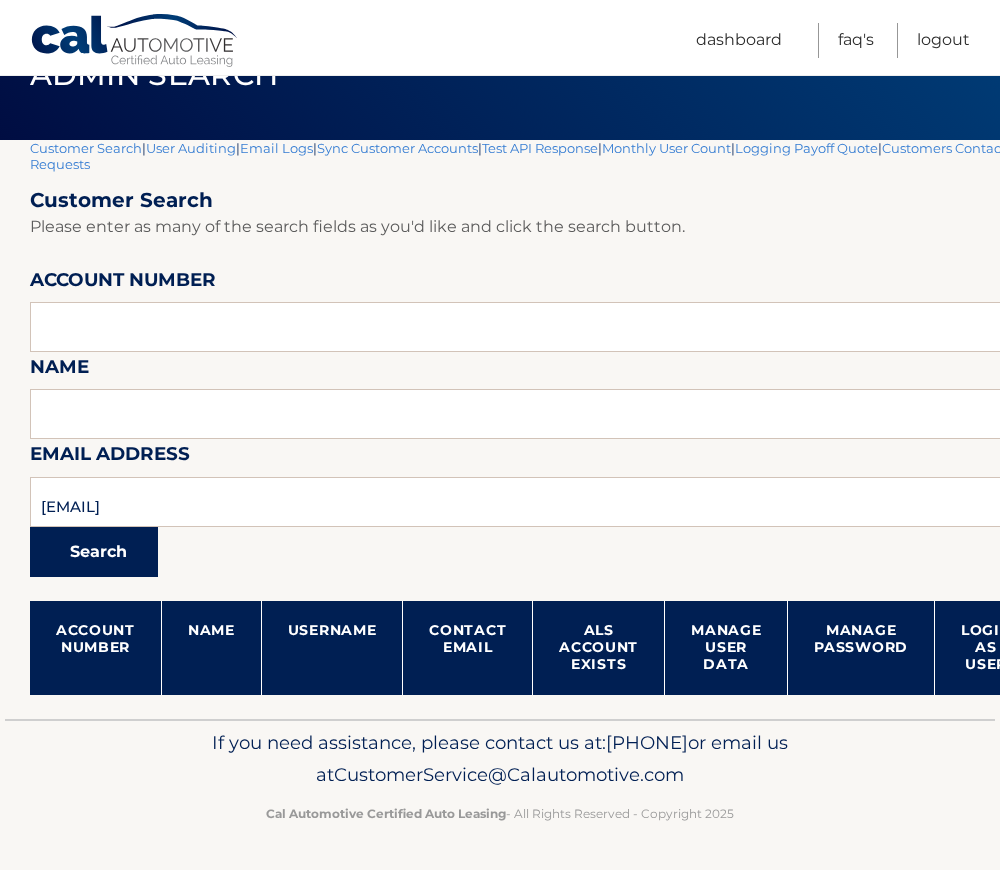 click on "Search" at bounding box center (94, 552) 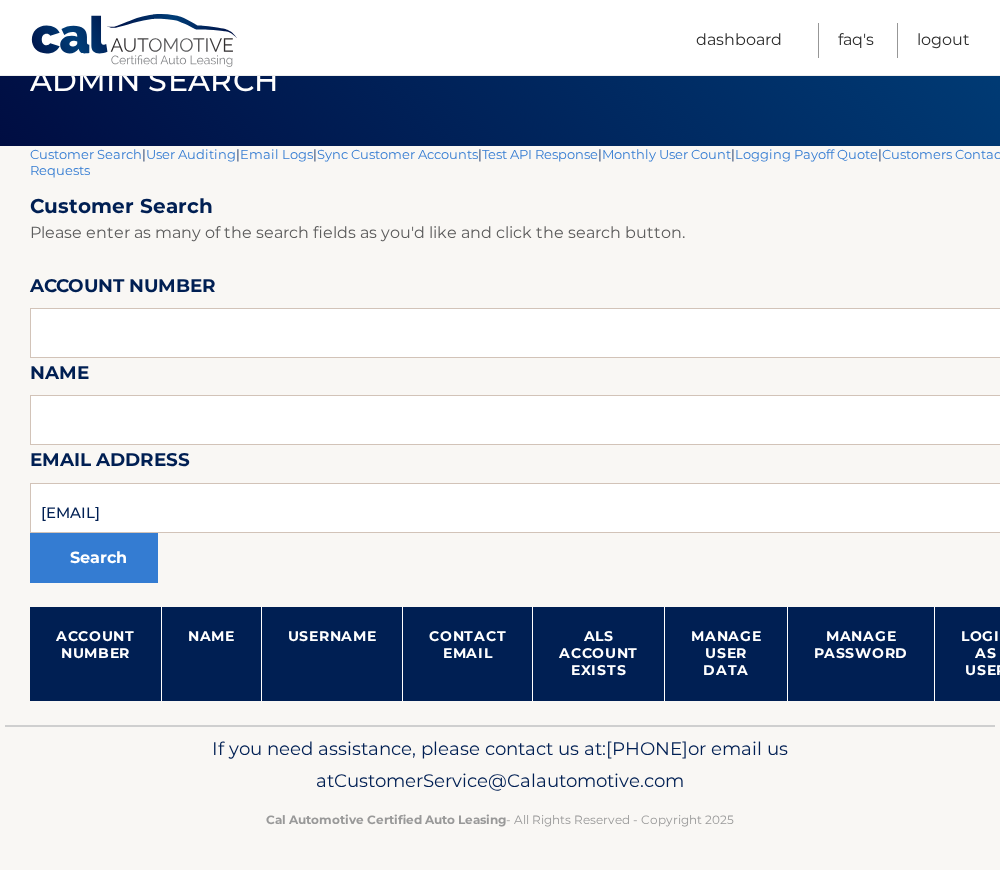 scroll, scrollTop: 100, scrollLeft: 0, axis: vertical 